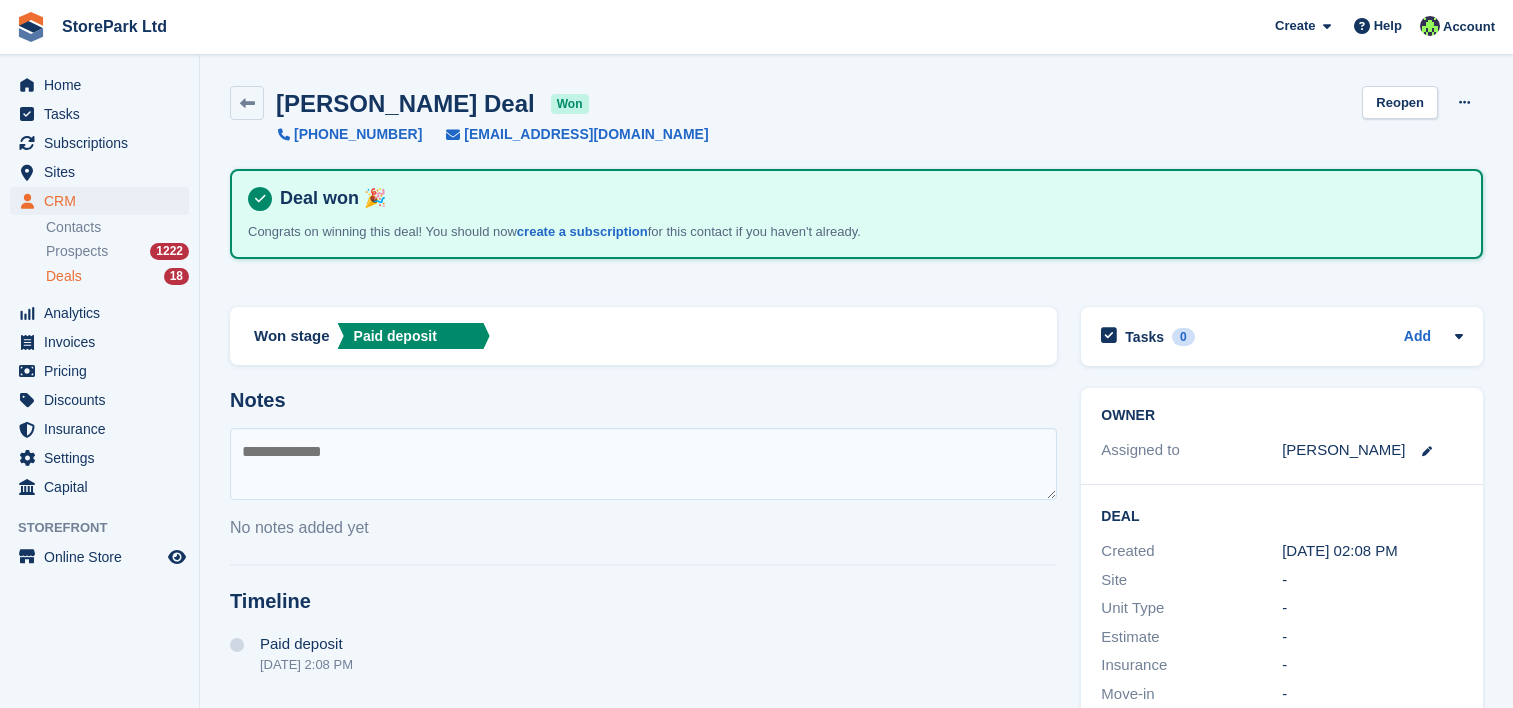 scroll, scrollTop: 0, scrollLeft: 0, axis: both 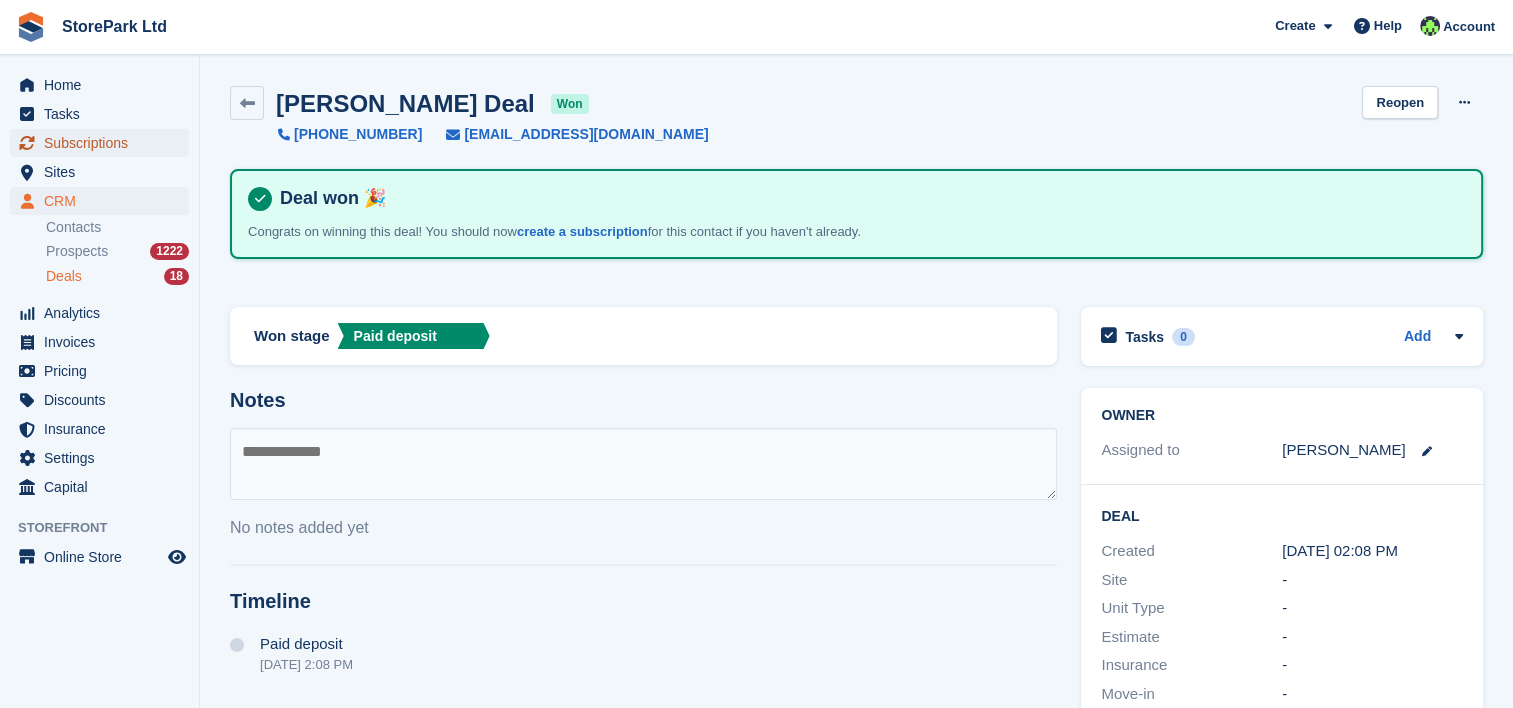 click on "Subscriptions" at bounding box center [104, 143] 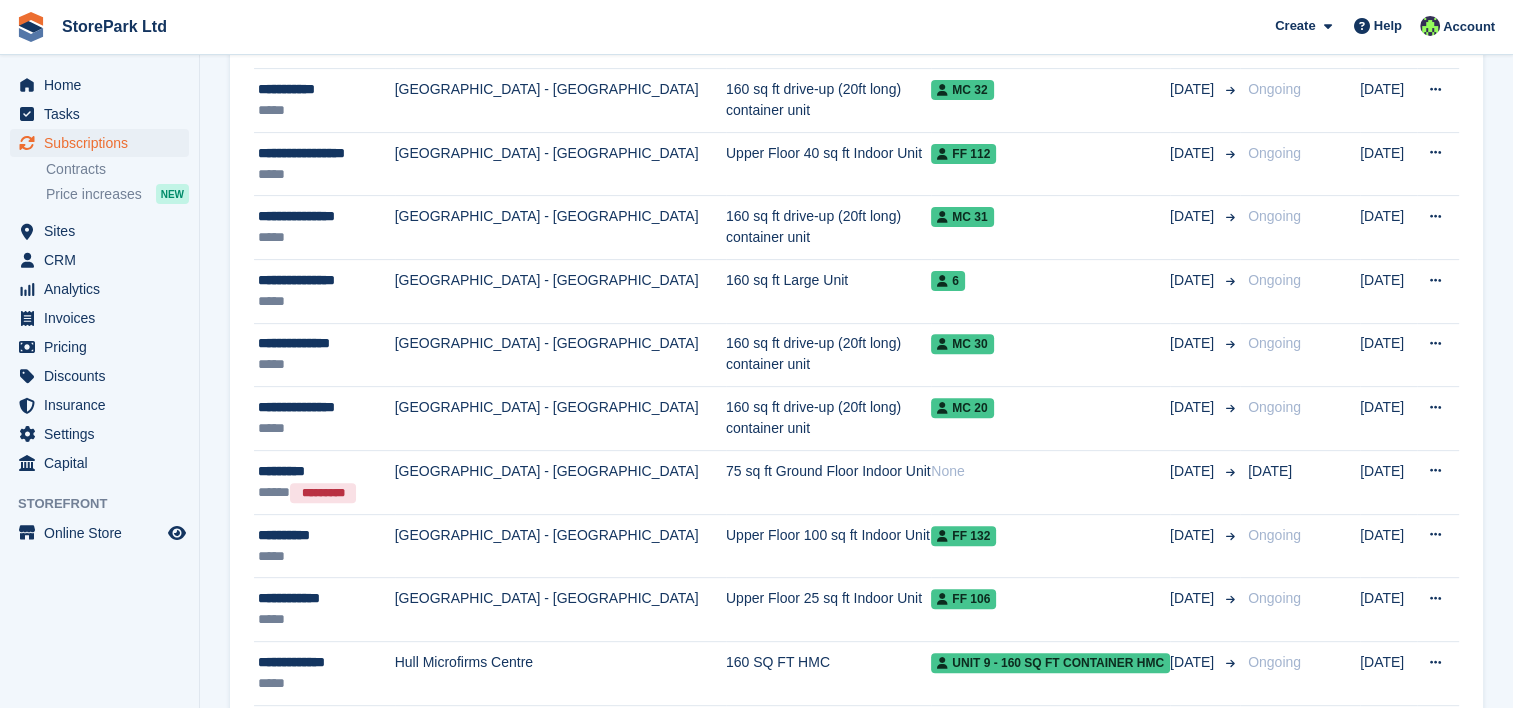 scroll, scrollTop: 592, scrollLeft: 0, axis: vertical 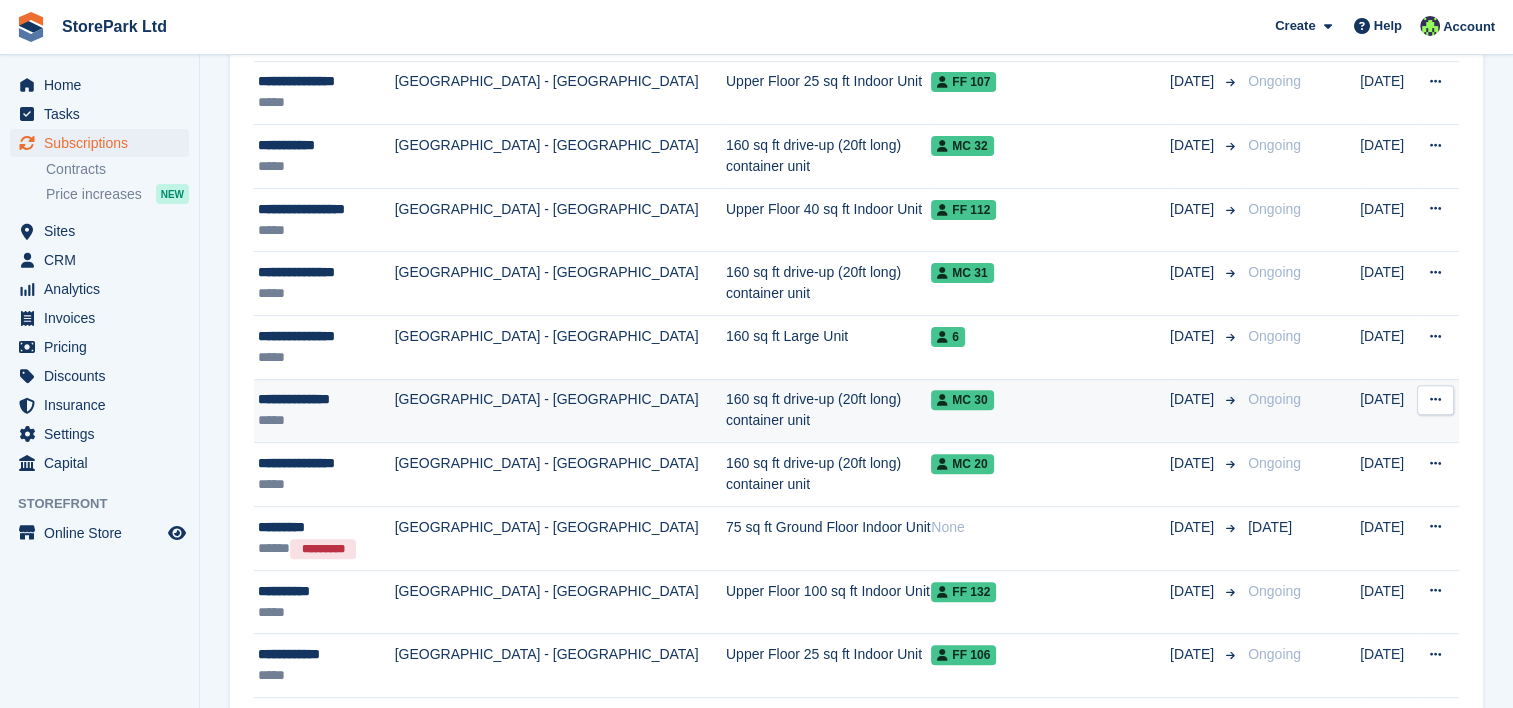 click on "**********" at bounding box center (324, 411) 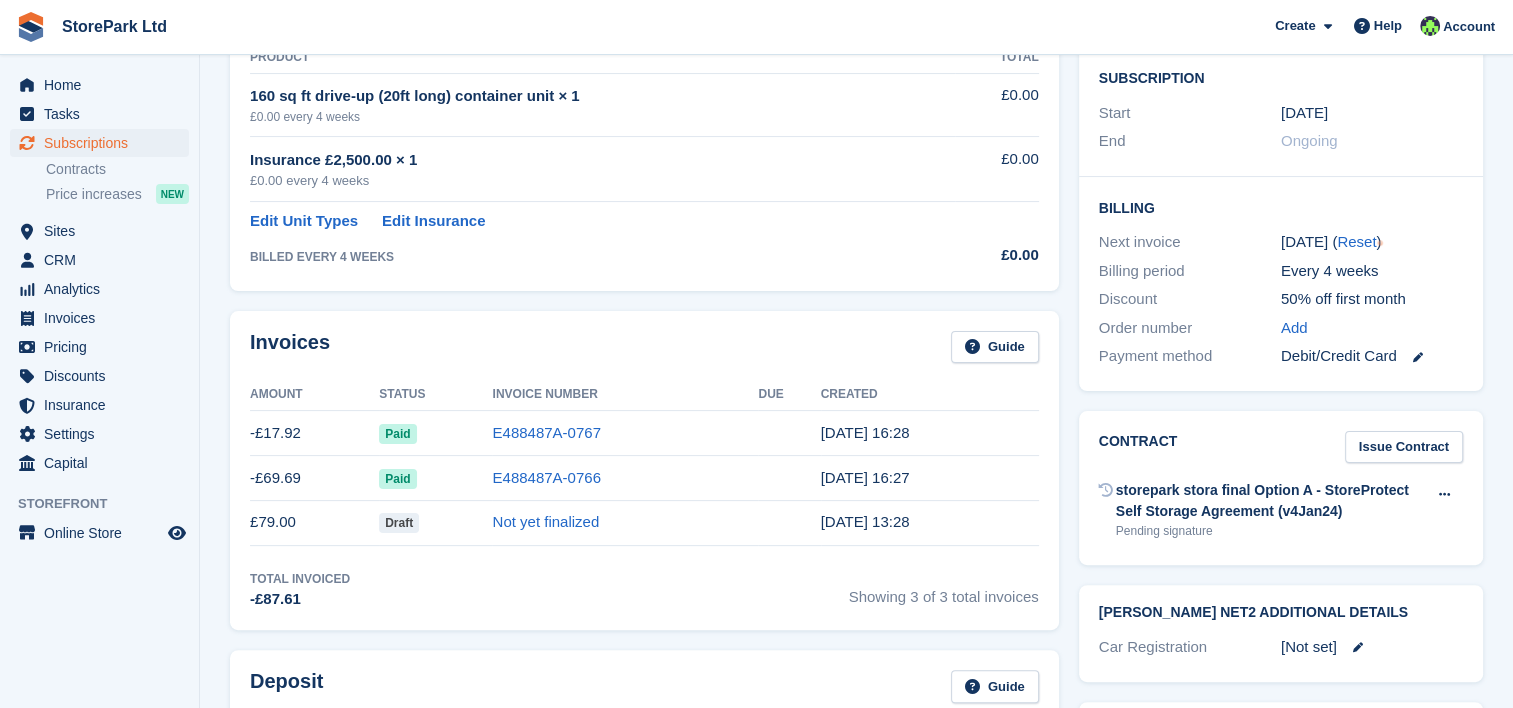 scroll, scrollTop: 0, scrollLeft: 0, axis: both 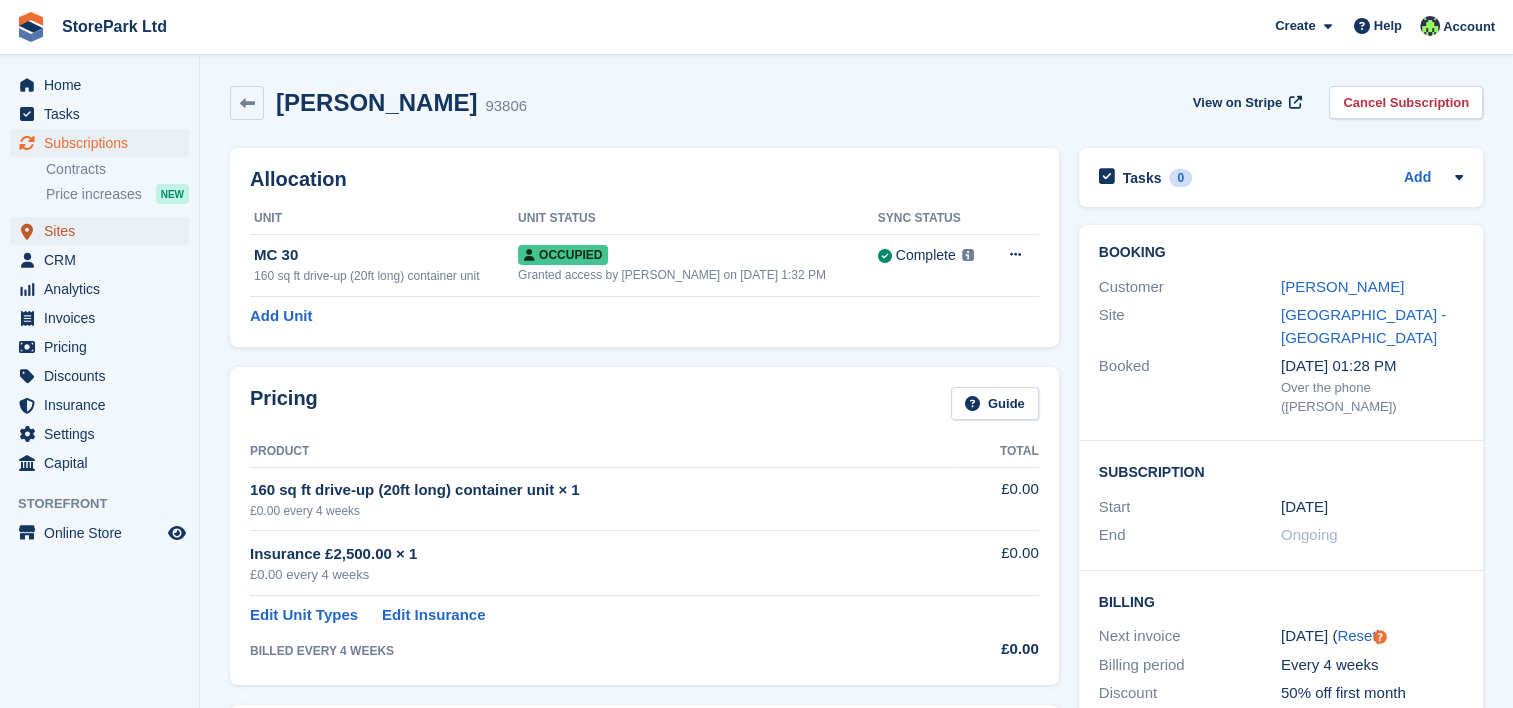 click on "Sites" at bounding box center (104, 231) 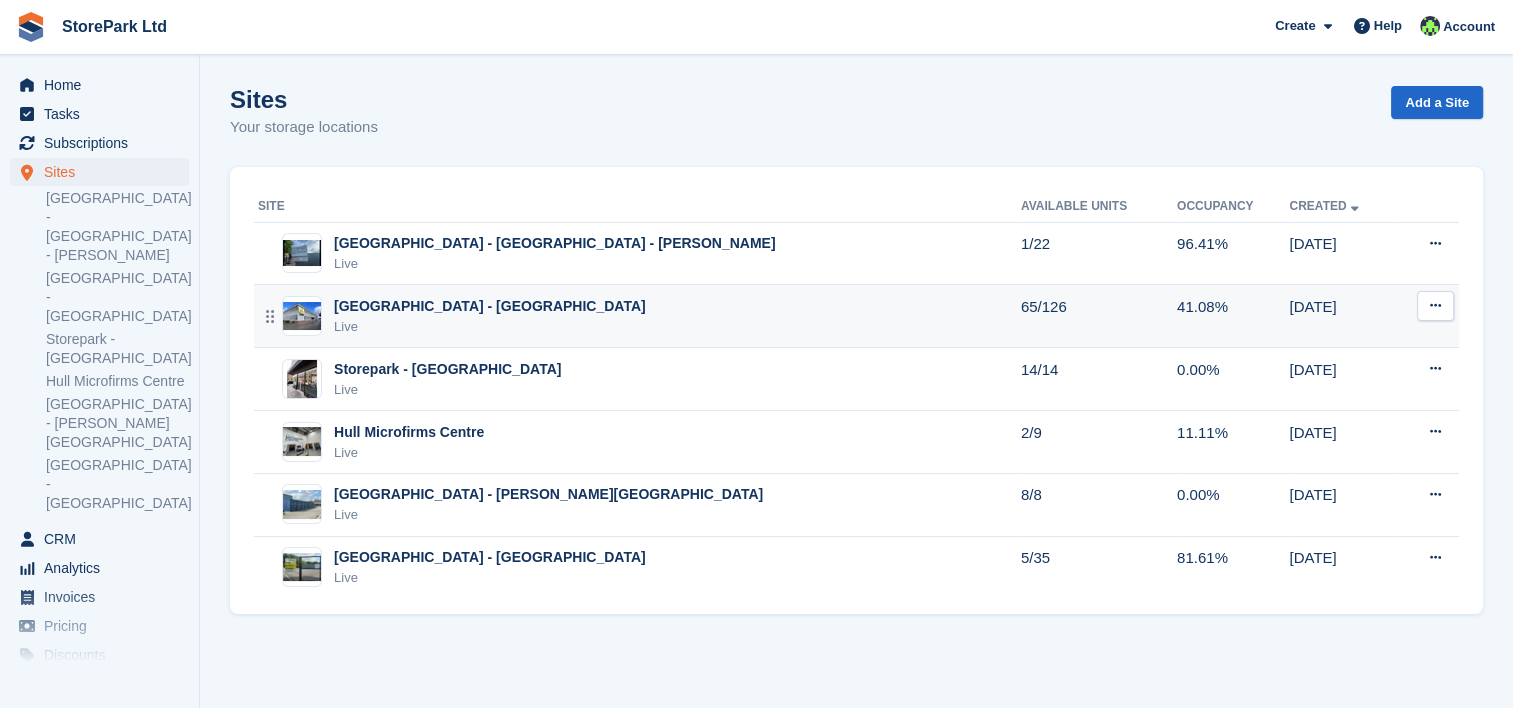 click on "[GEOGRAPHIC_DATA] - [GEOGRAPHIC_DATA]" at bounding box center (490, 306) 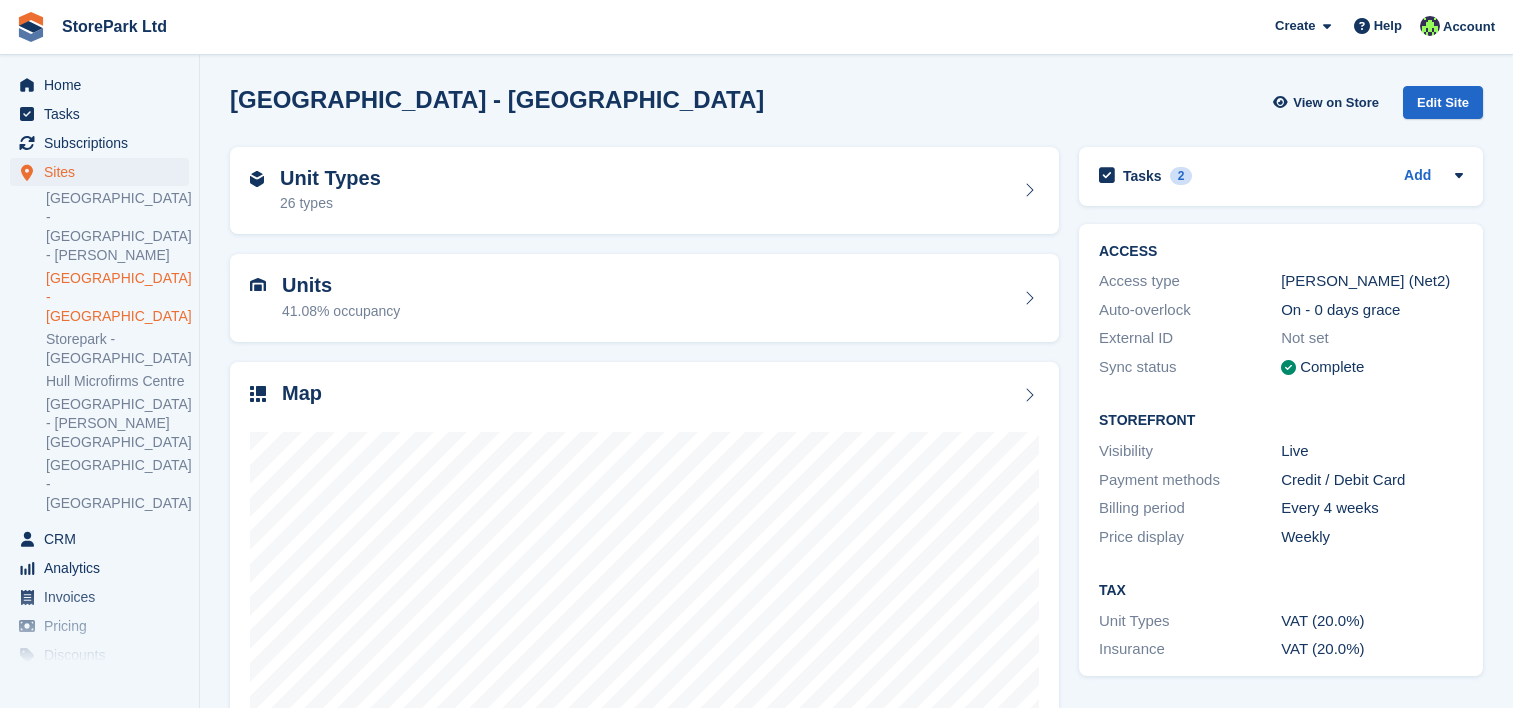 scroll, scrollTop: 0, scrollLeft: 0, axis: both 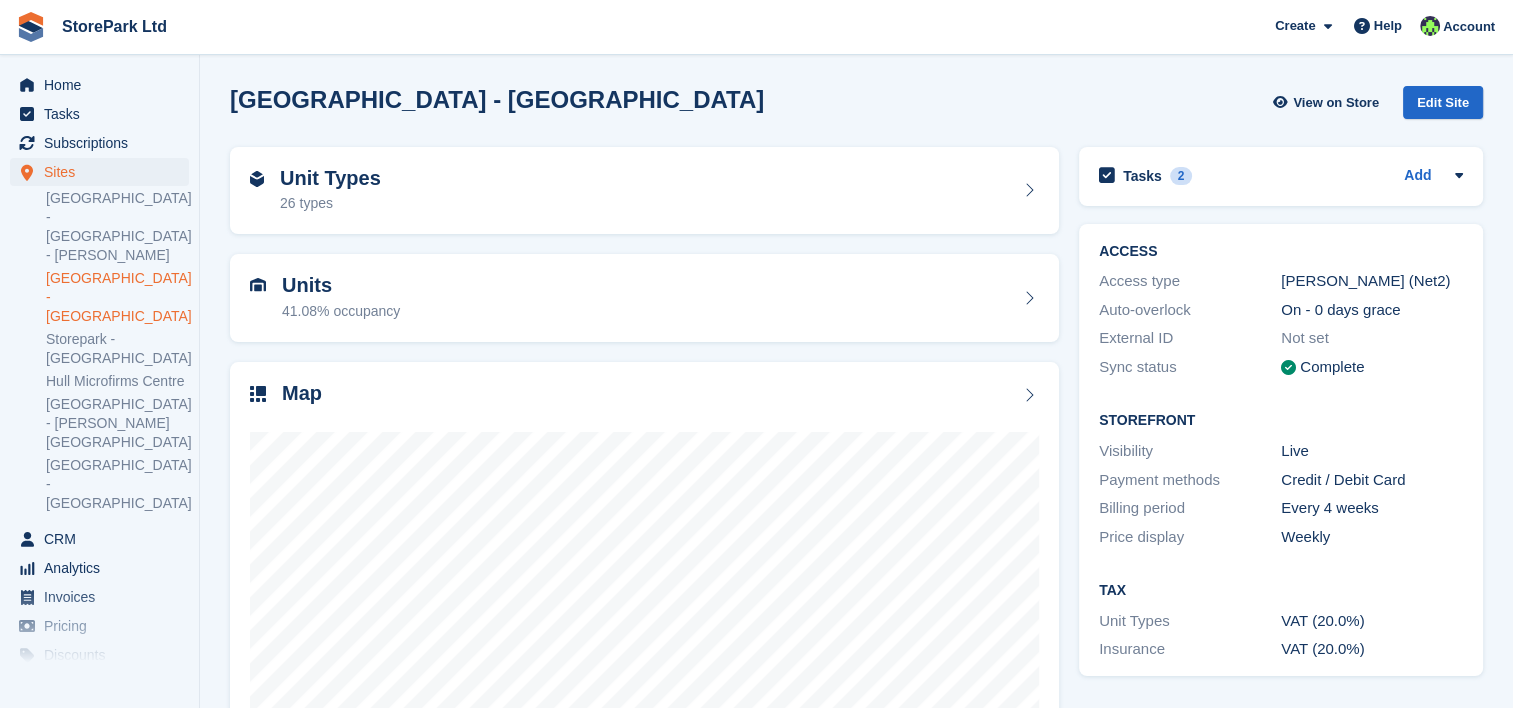 click on "Unit Types
26 types" at bounding box center [644, 191] 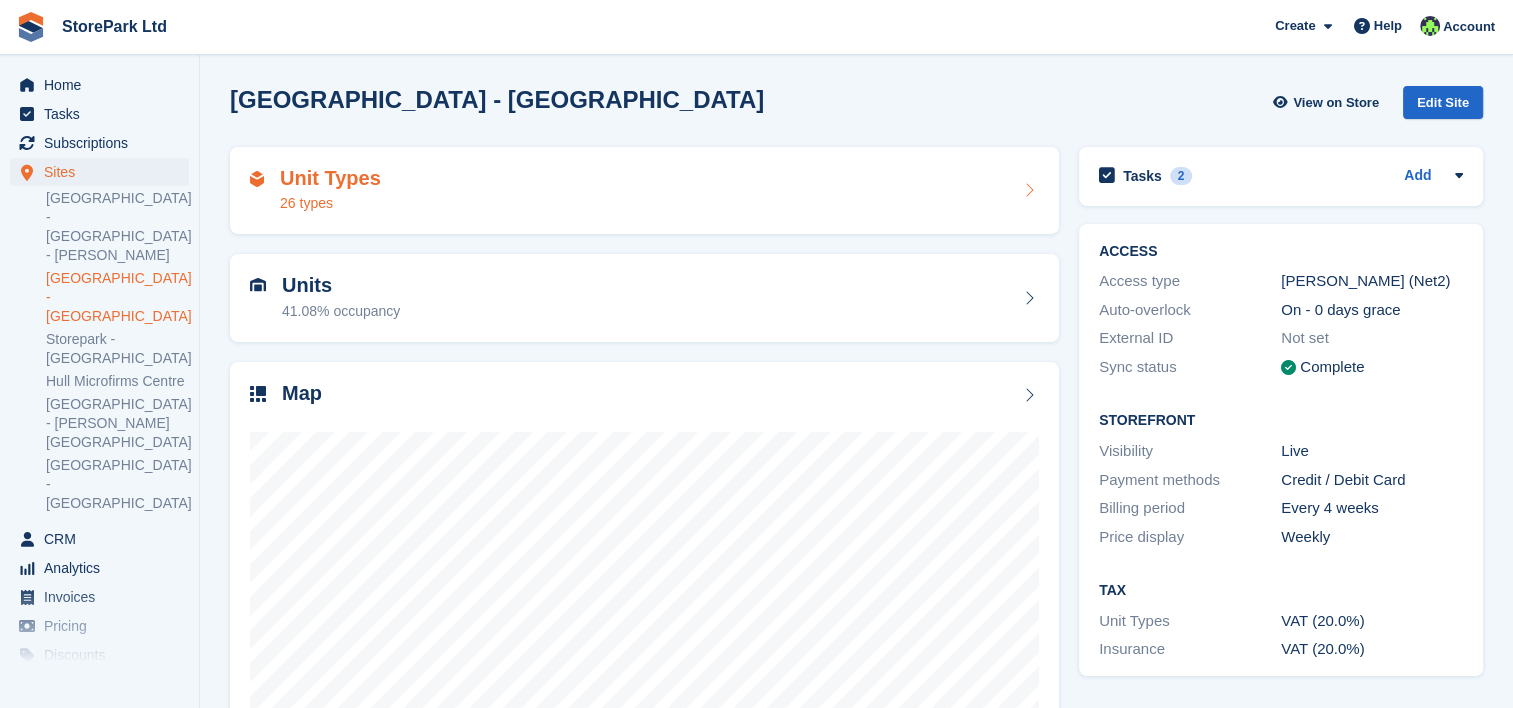 click on "Unit Types
26 types" at bounding box center (644, 191) 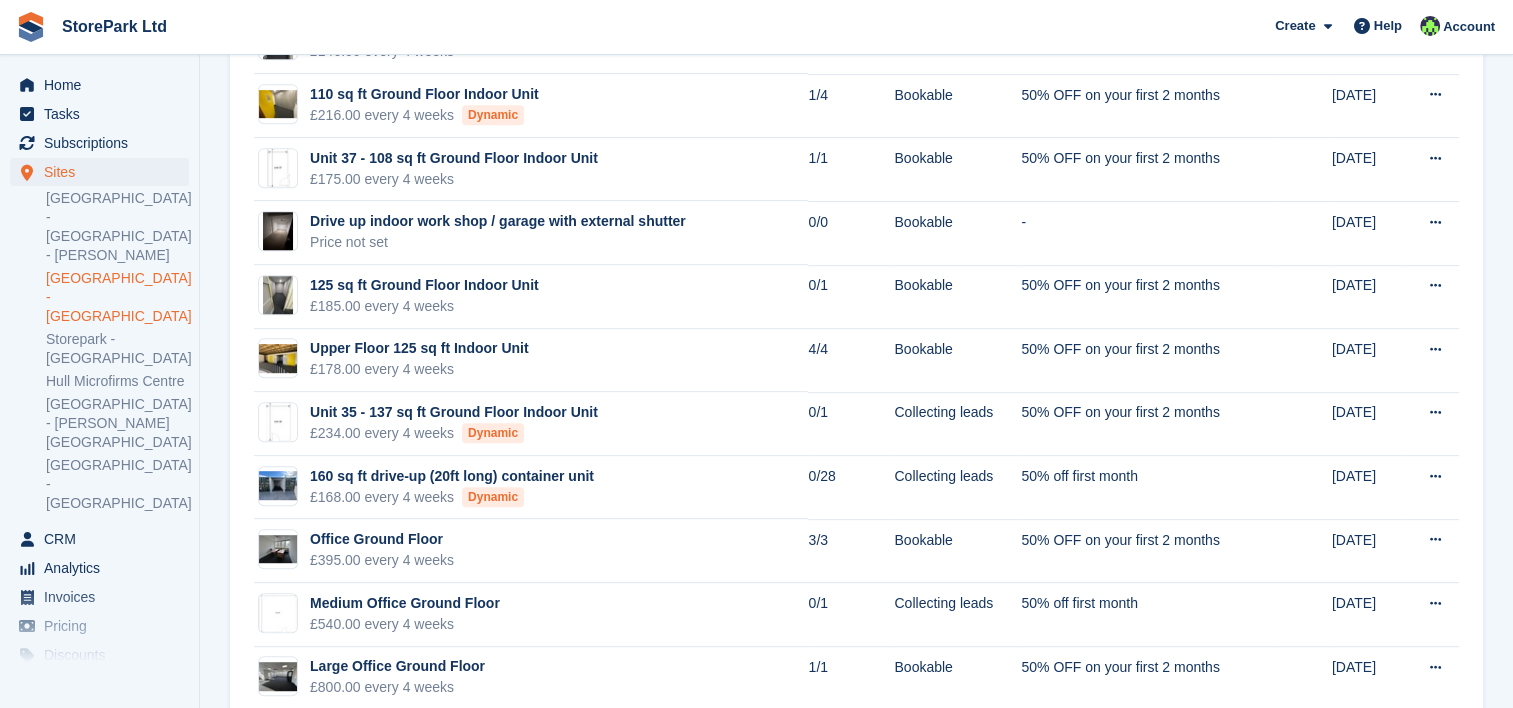 scroll, scrollTop: 1322, scrollLeft: 0, axis: vertical 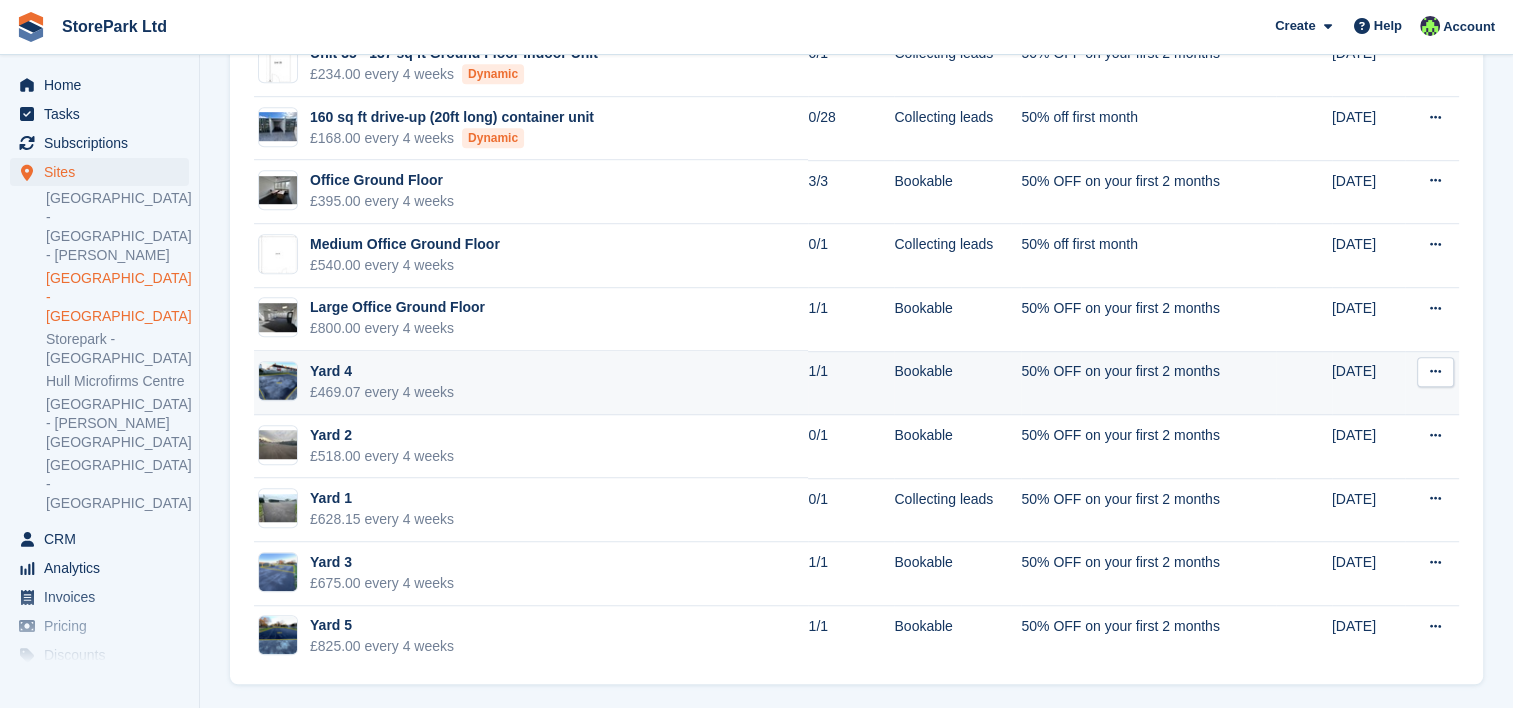 click on "Yard 4" at bounding box center (382, 371) 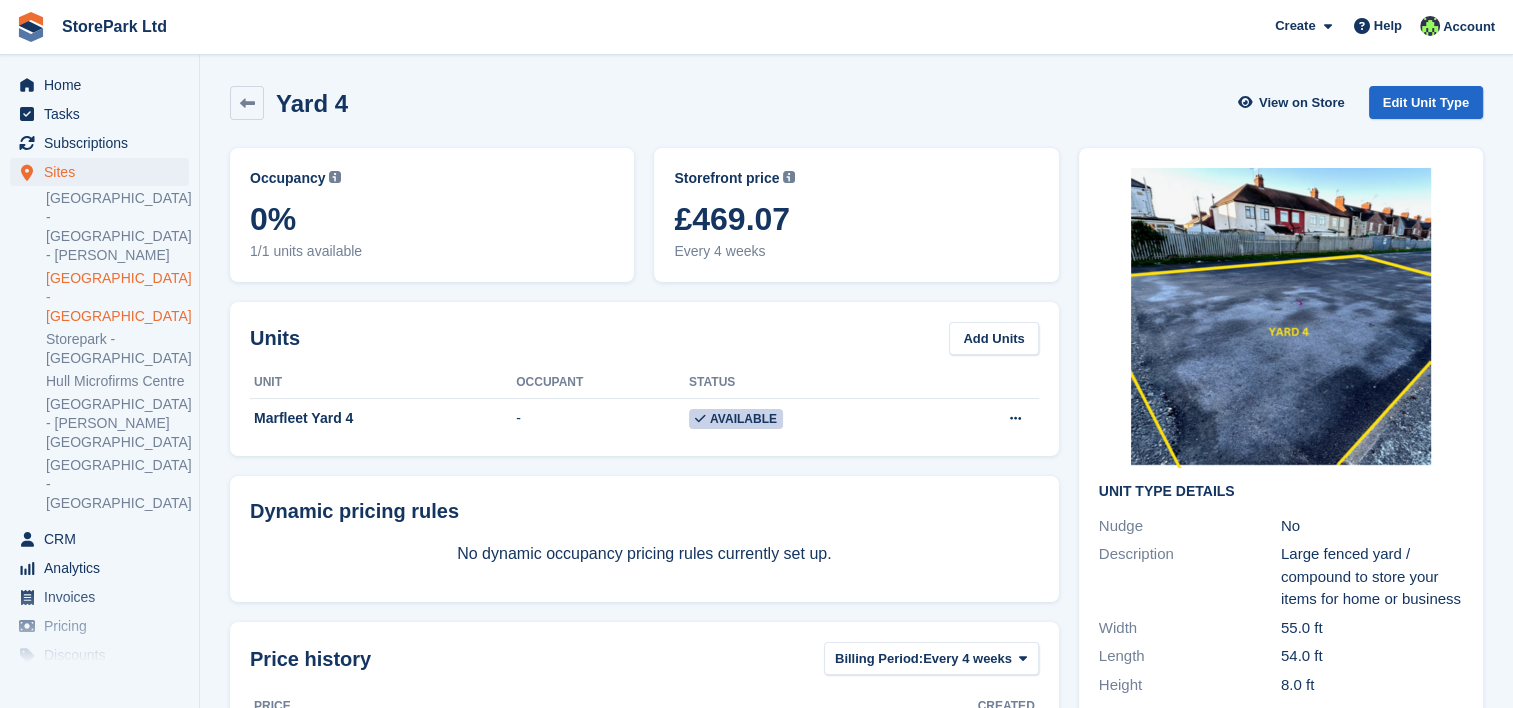 scroll, scrollTop: 52, scrollLeft: 0, axis: vertical 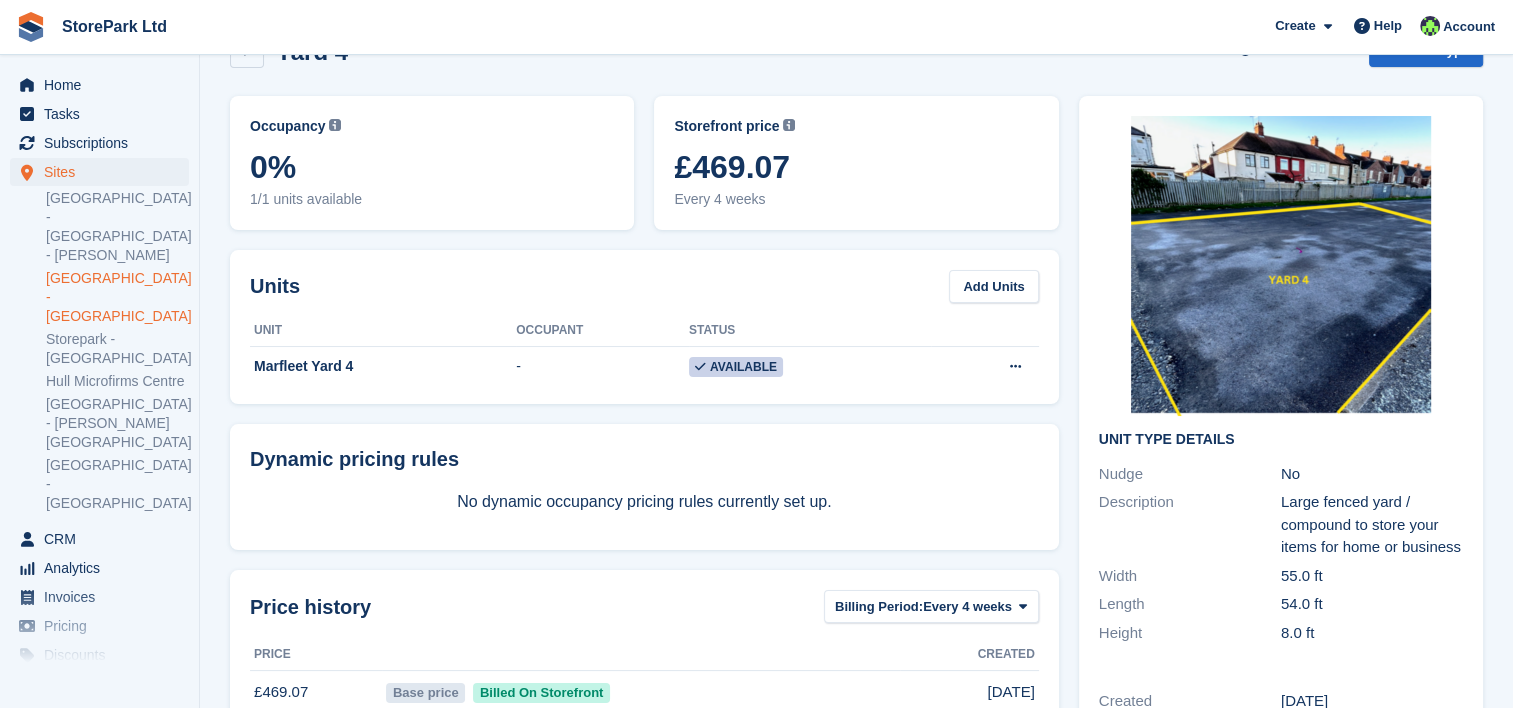 click on "Occupancy
Current percentage of all currently allocated units of this unit type in terms of area. Includes units with occupied, repo or overlocked status.
0%
1/1 units available
Storefront price
The price any visitor to your Storefront will be asked to pay. This will automatically update if any Dynamic Occupancy Pricing rules are met.
£469.07
Every 4 weeks
Units
Add Units
Unit
Occupant
Status
Marfleet Yard 4
-
Available" at bounding box center [644, 626] 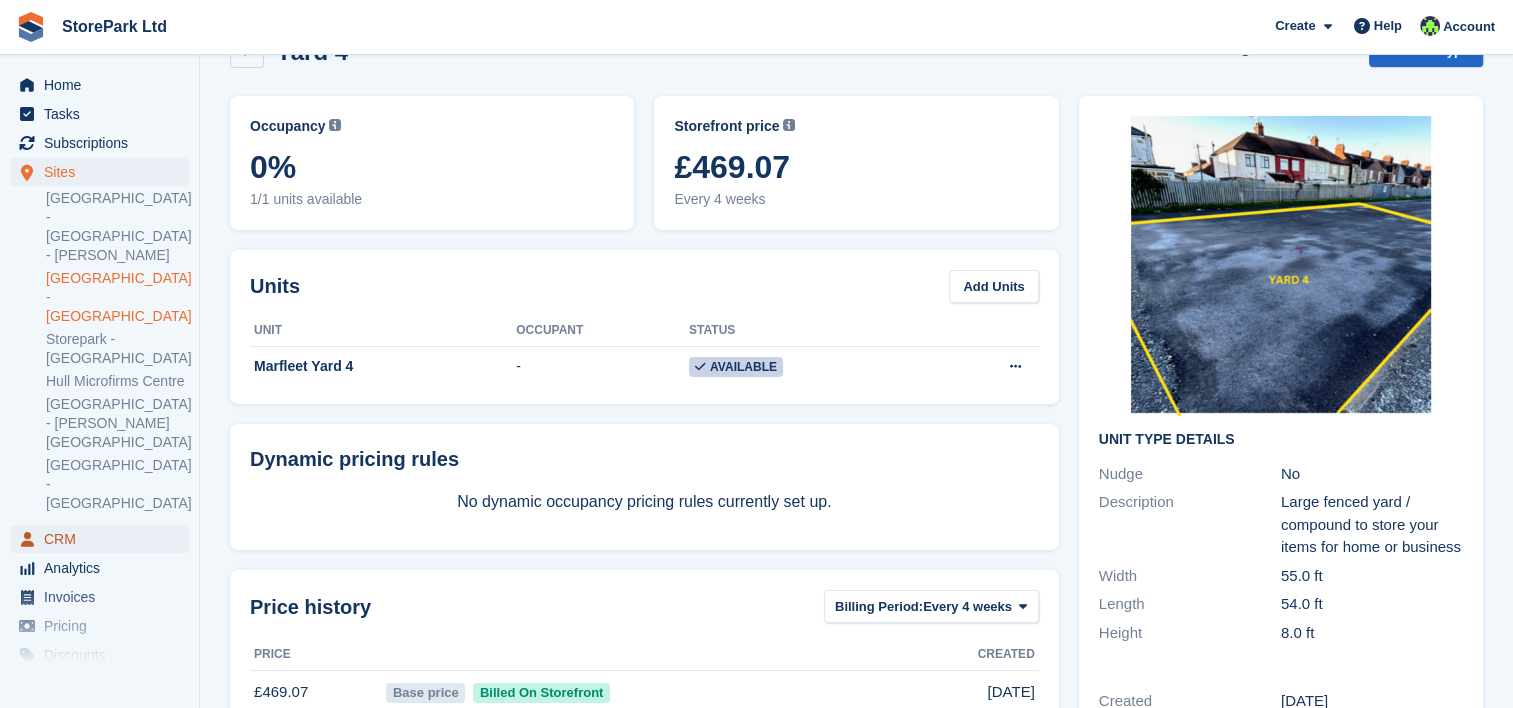 click on "CRM" at bounding box center [104, 539] 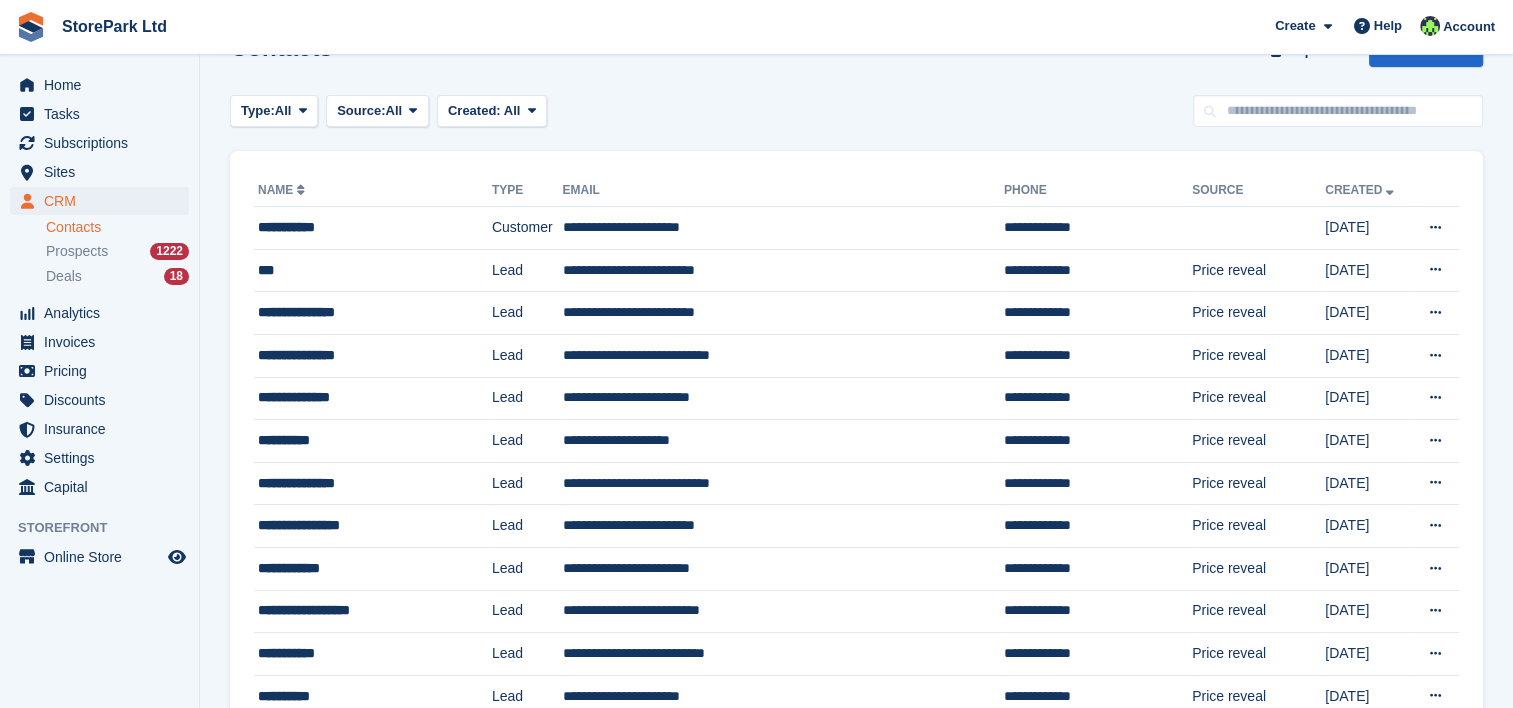 scroll, scrollTop: 0, scrollLeft: 0, axis: both 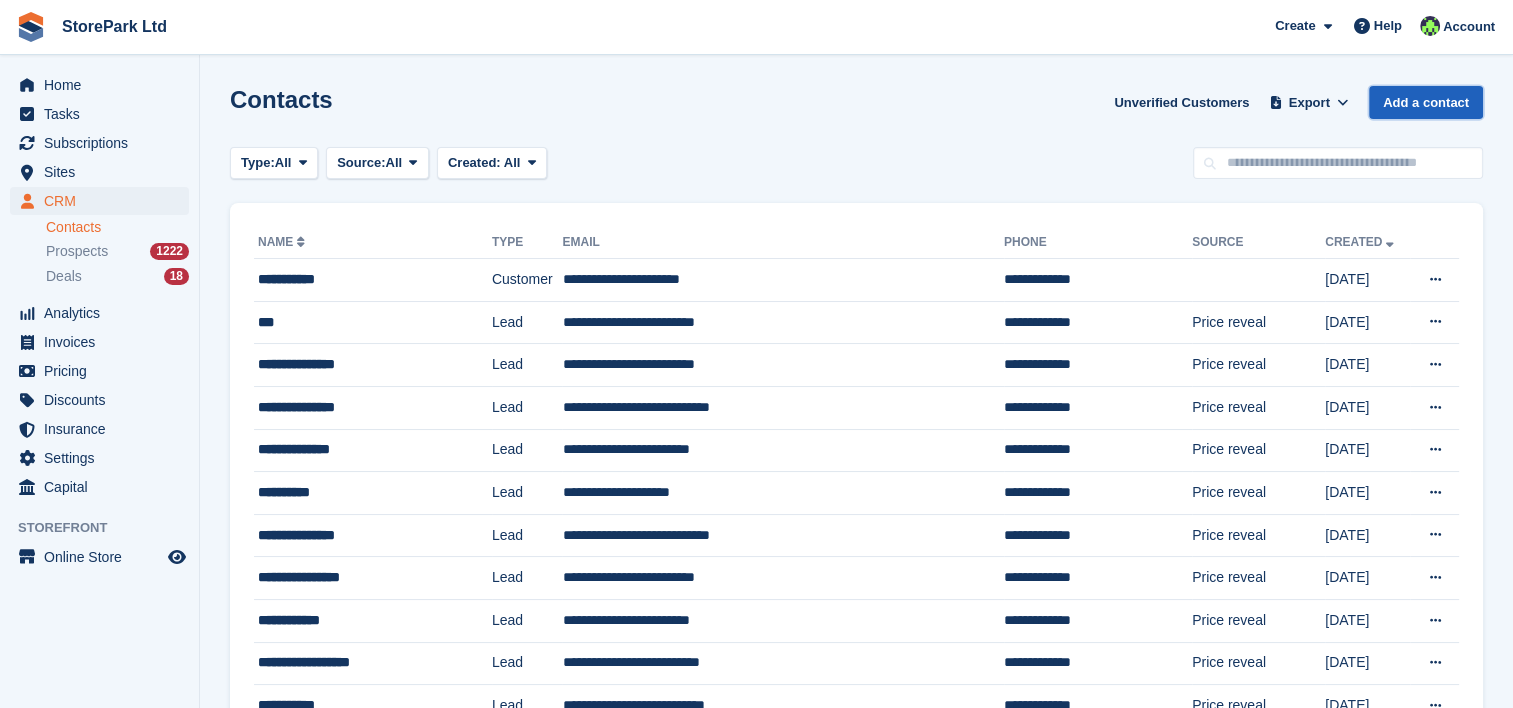 click on "Add a contact" at bounding box center (1426, 102) 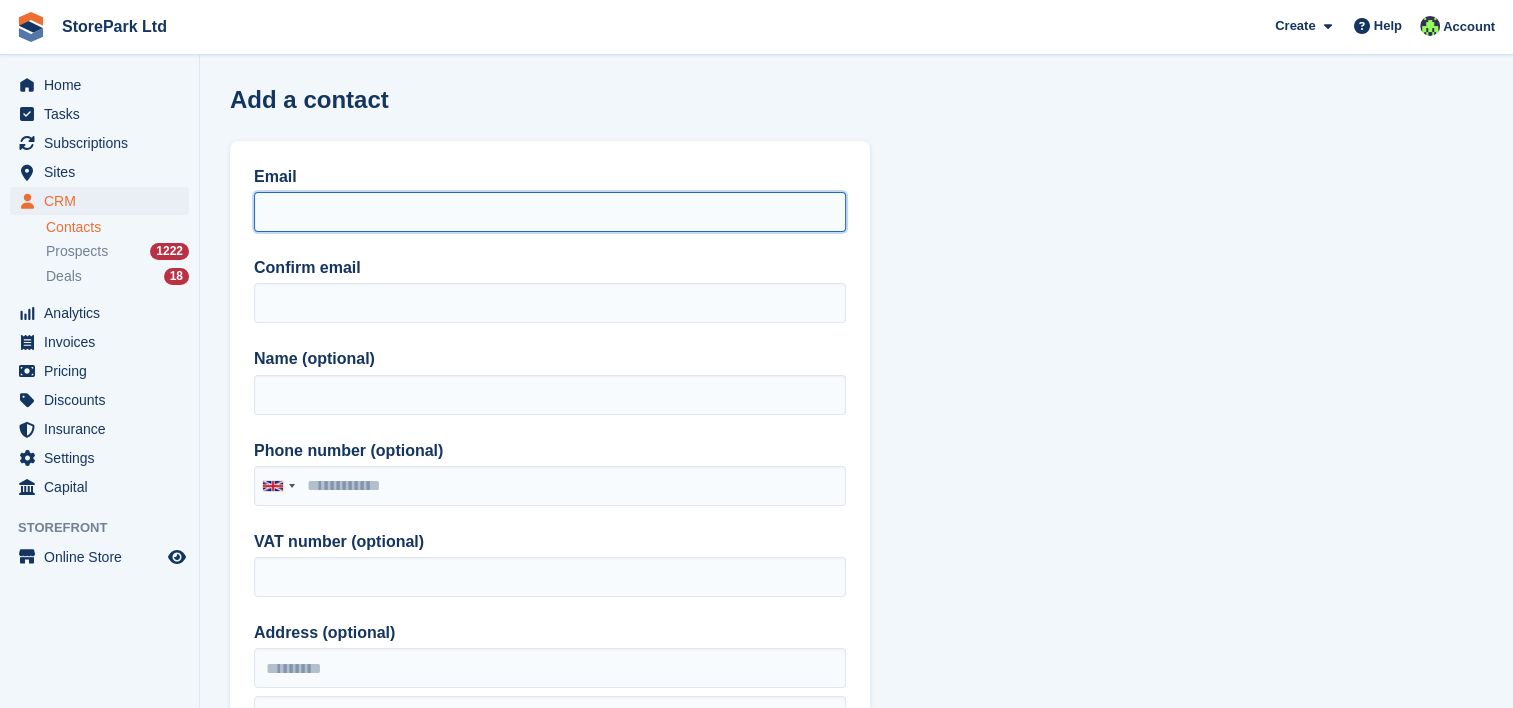 click on "Email" at bounding box center (550, 212) 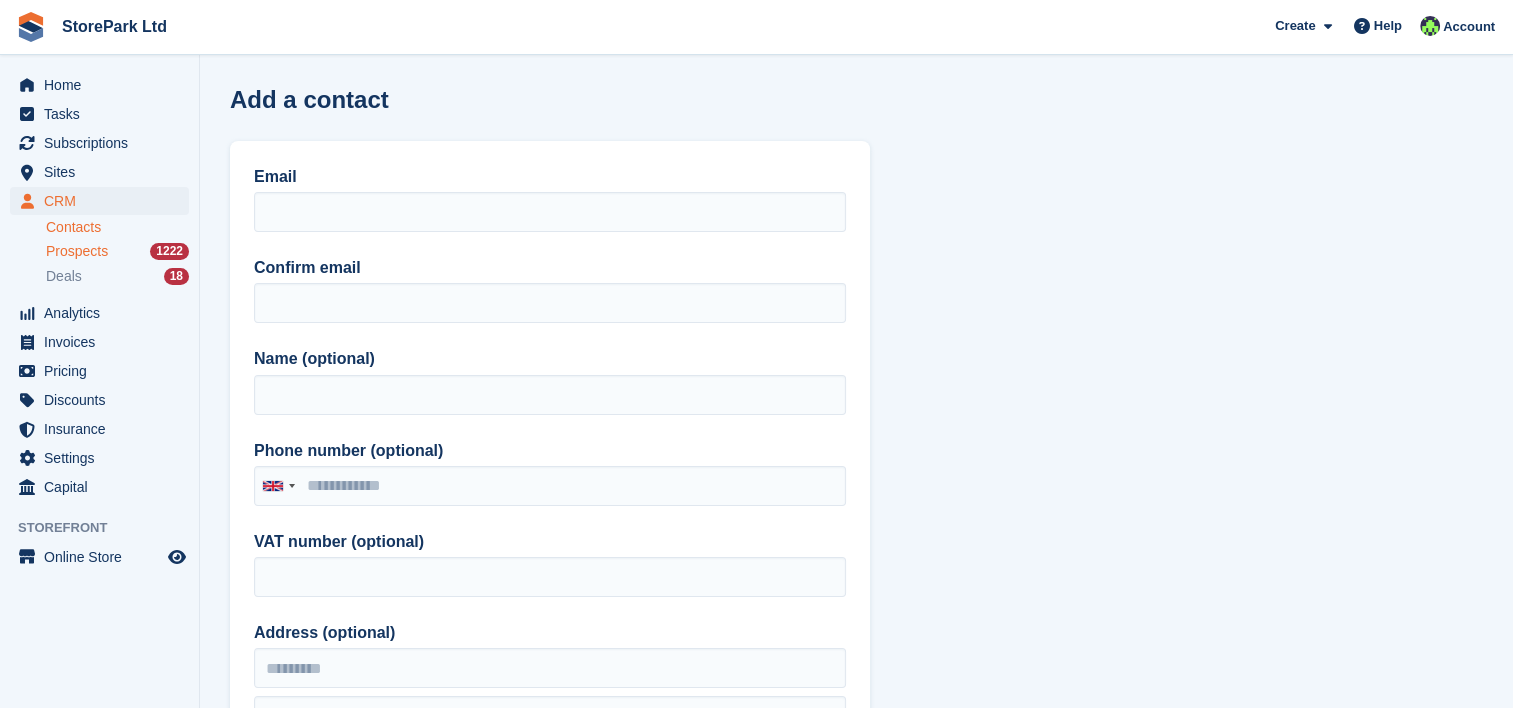 click on "Prospects
1222" at bounding box center (117, 251) 